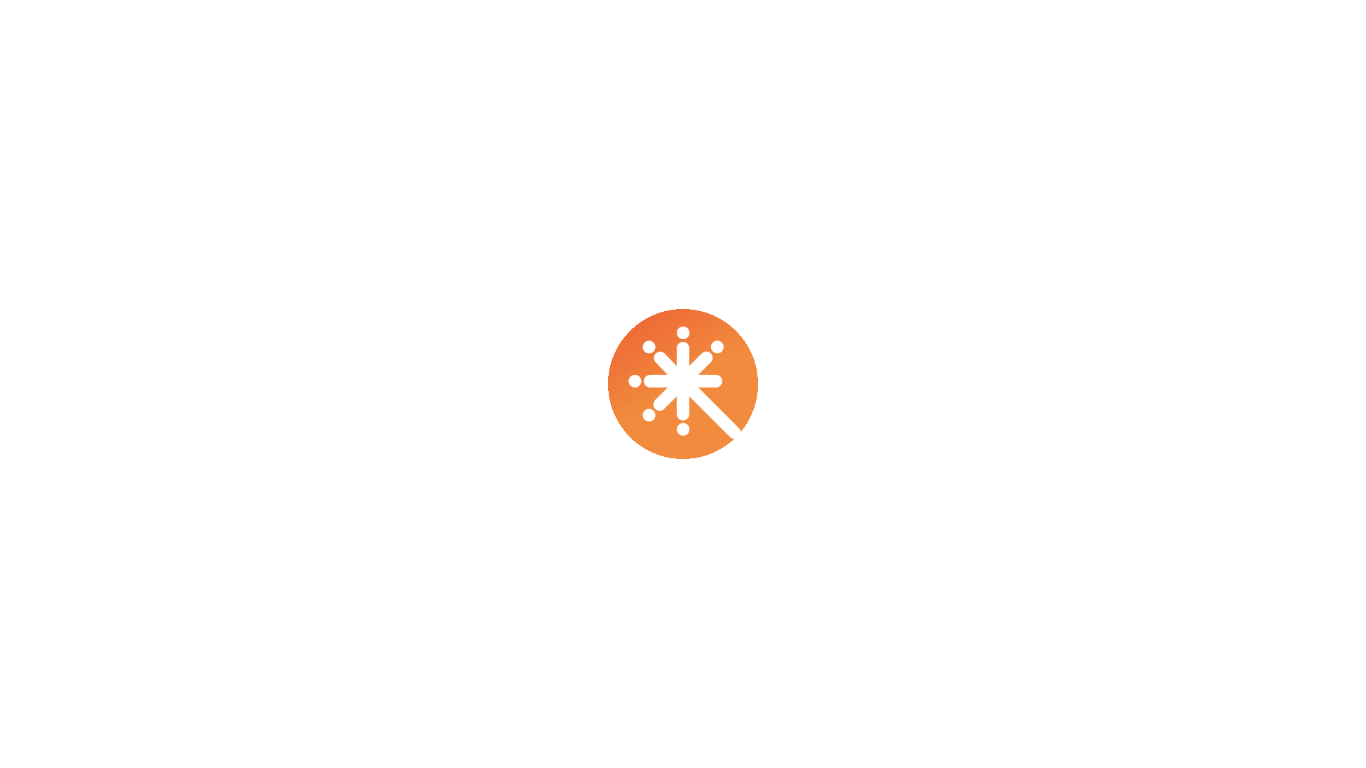 scroll, scrollTop: 0, scrollLeft: 0, axis: both 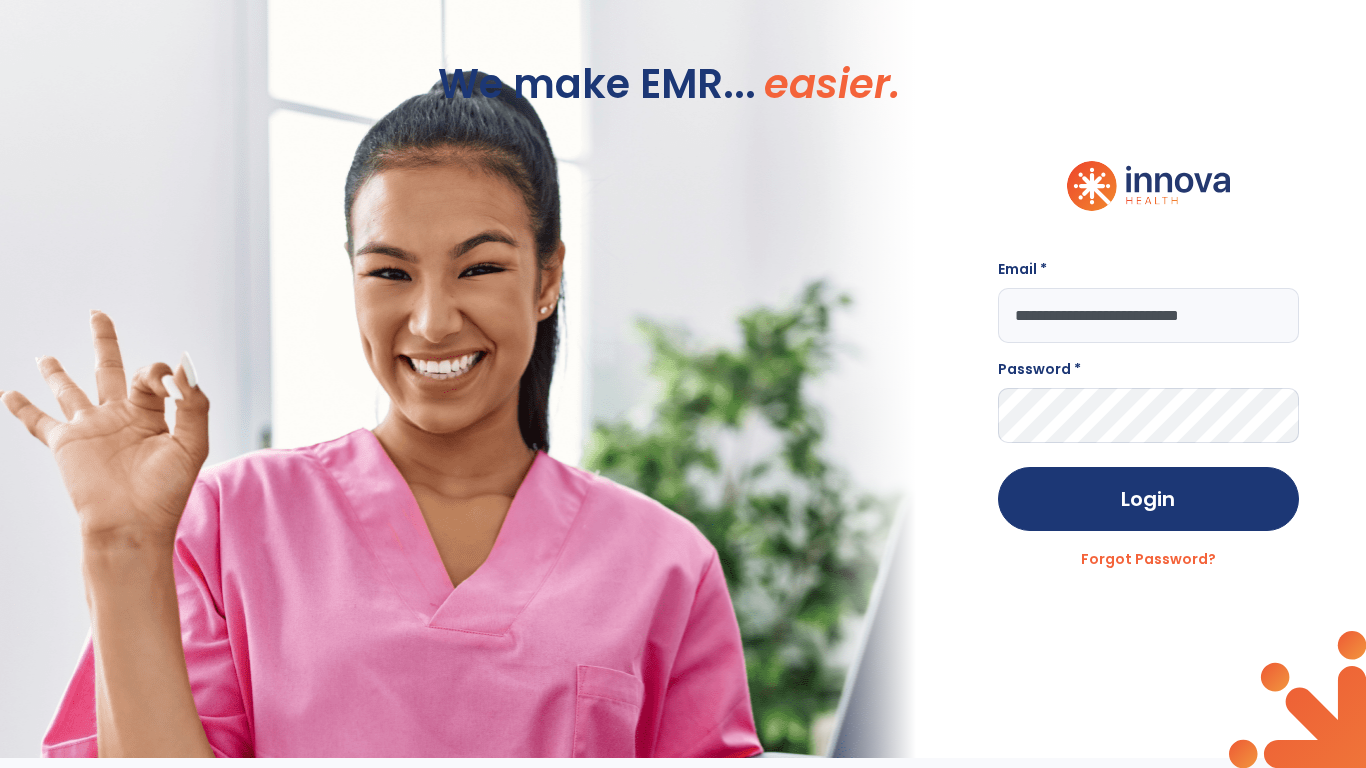 type on "**********" 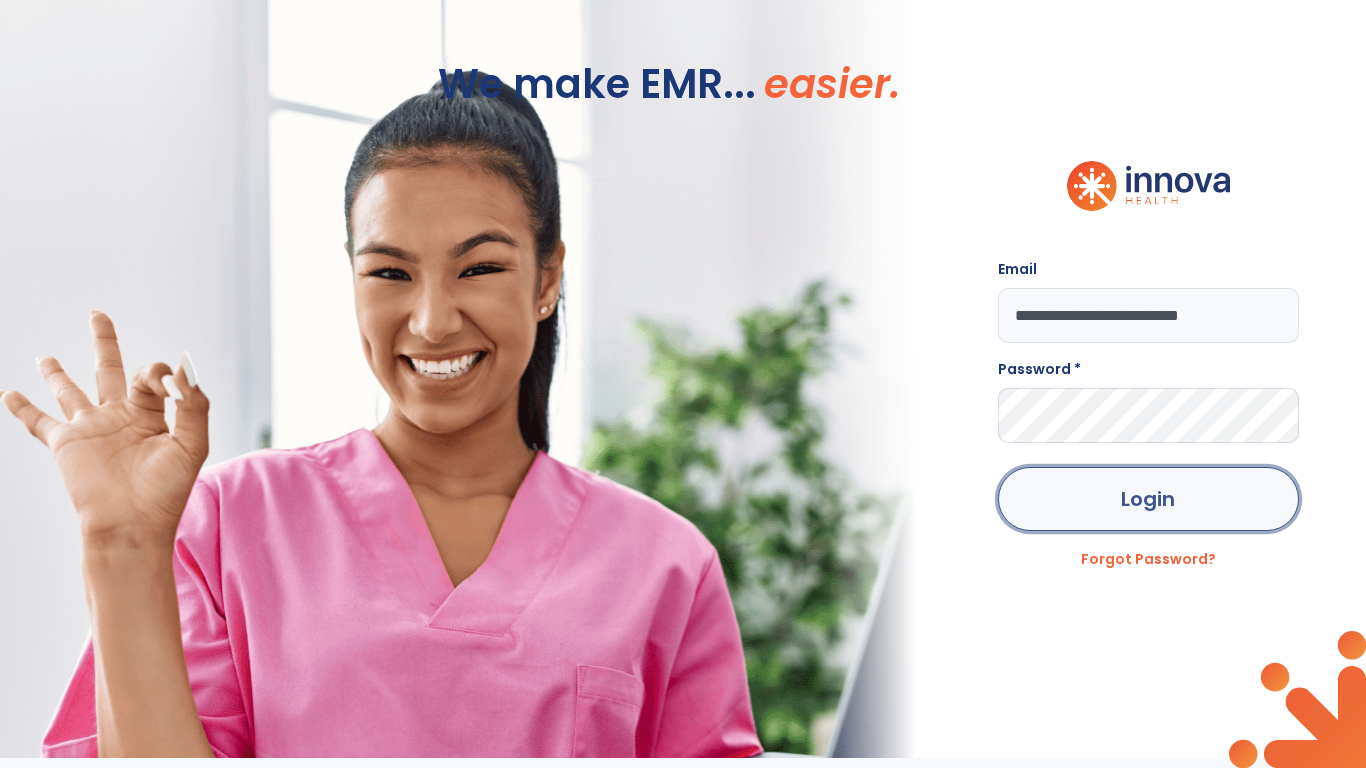 click on "Login" 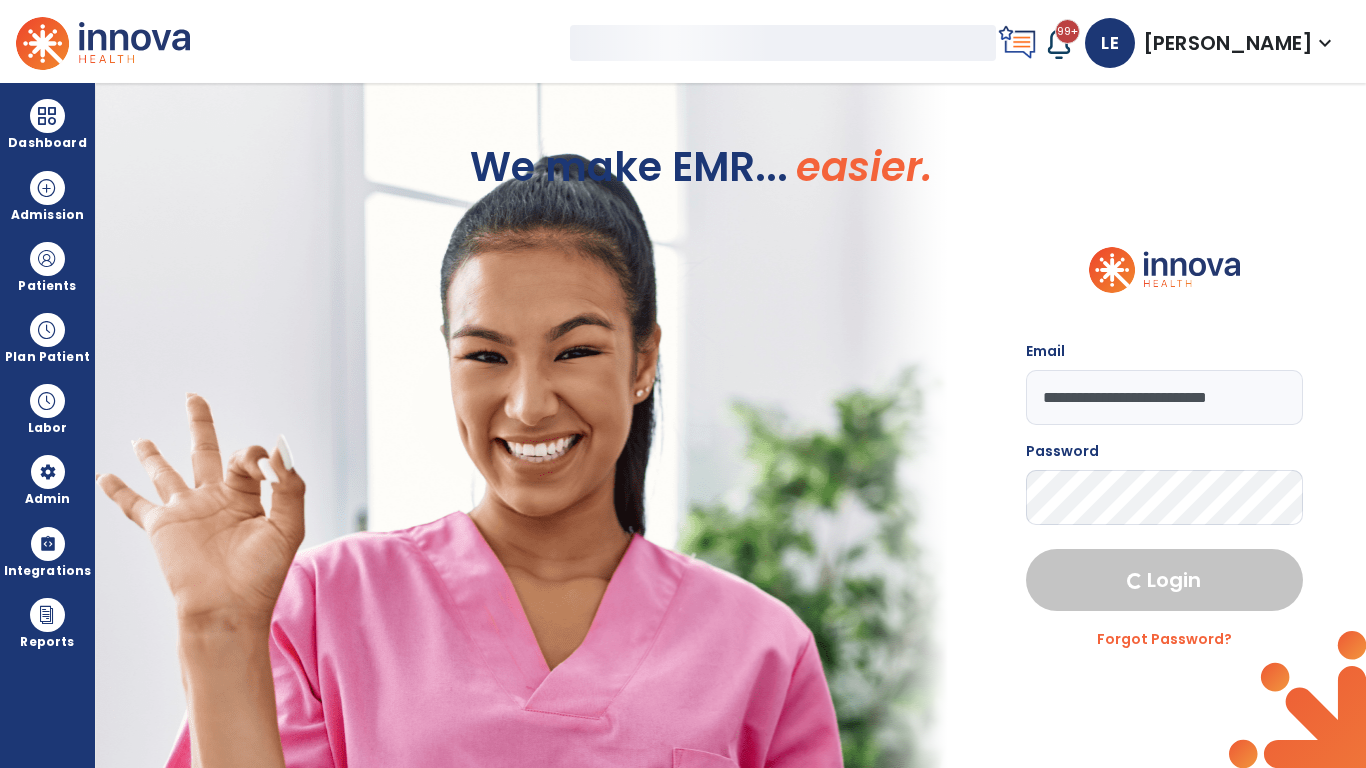 select on "***" 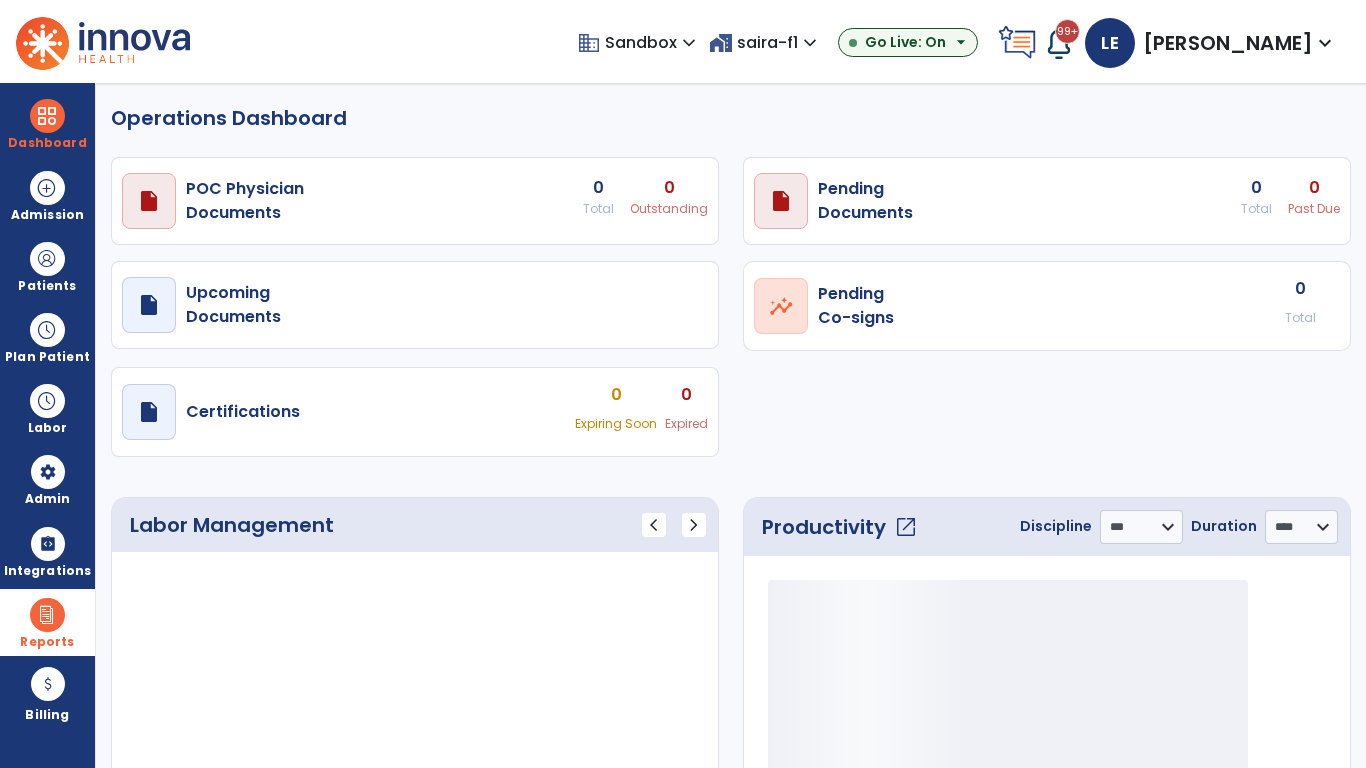 click at bounding box center [47, 615] 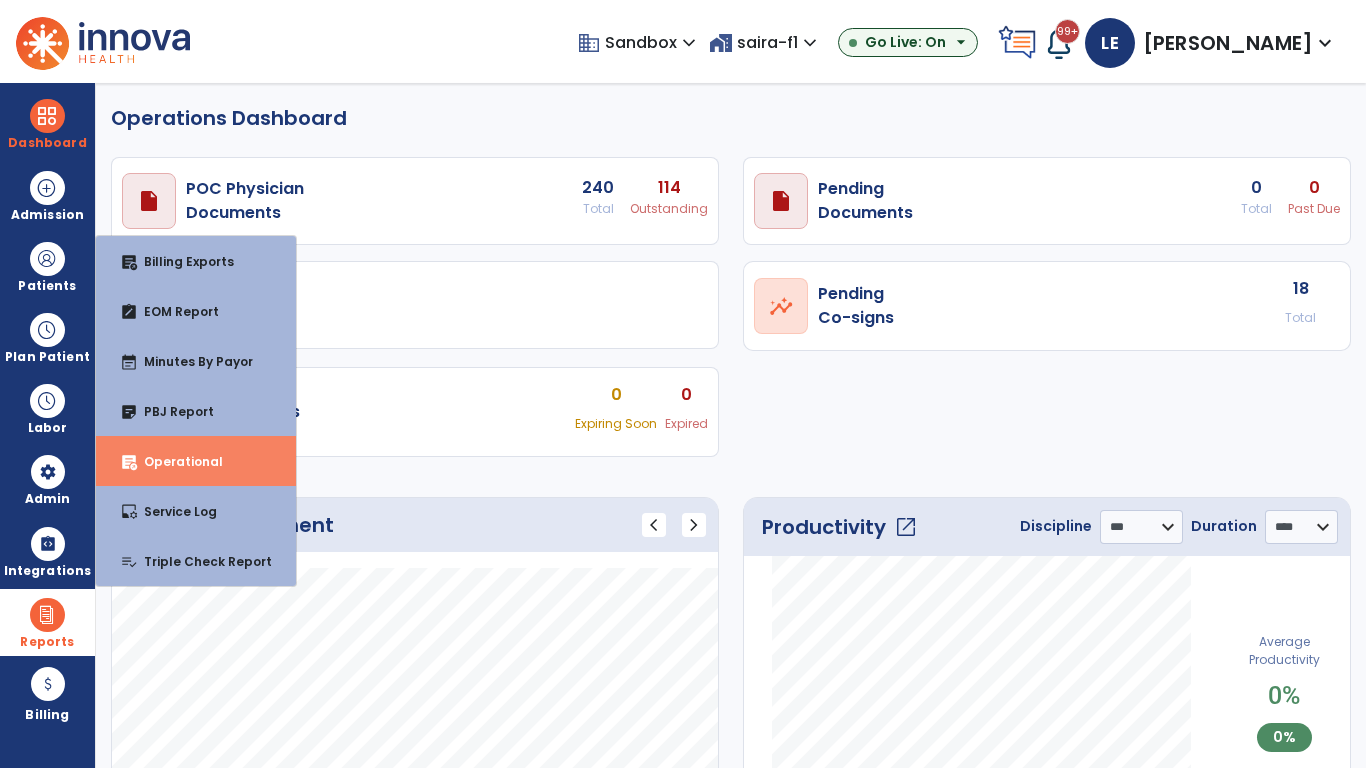 click on "Operational" at bounding box center [175, 461] 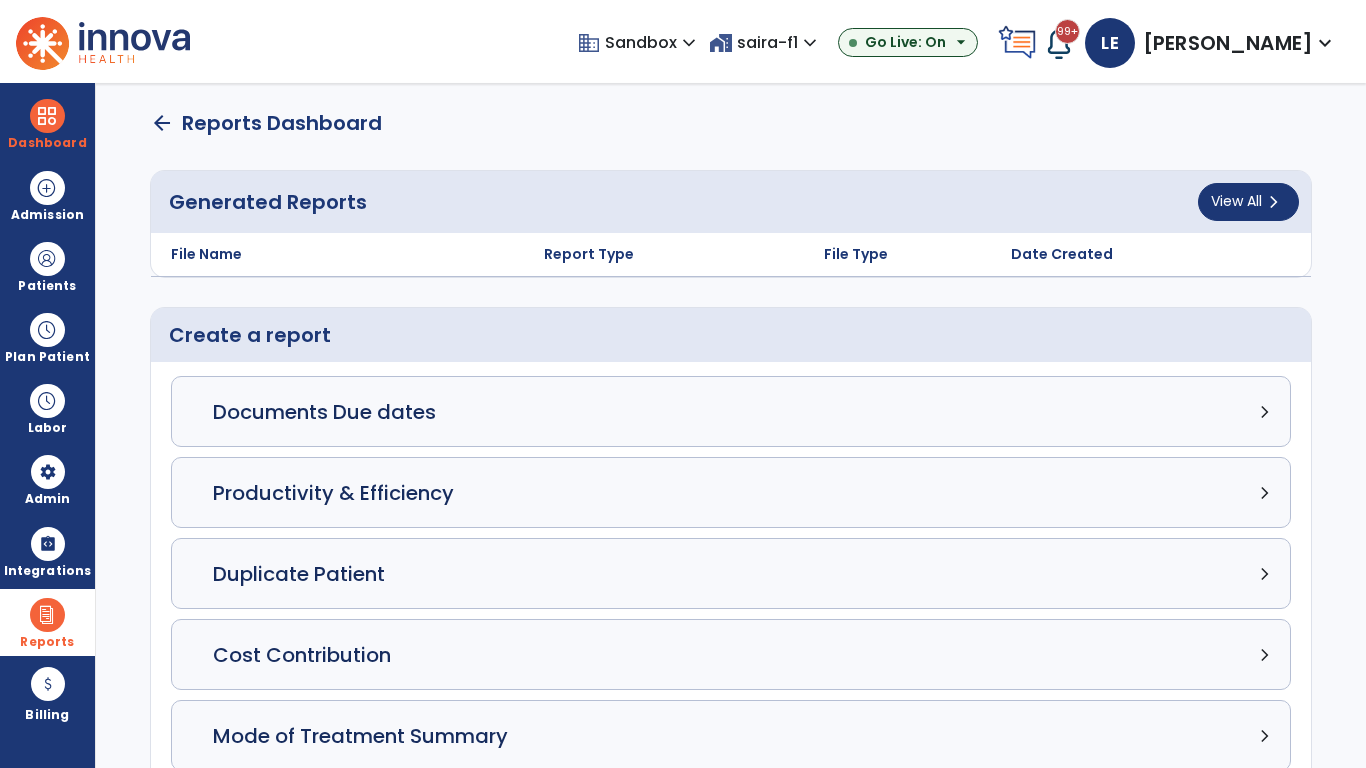 click on "Census Detail chevron_right" 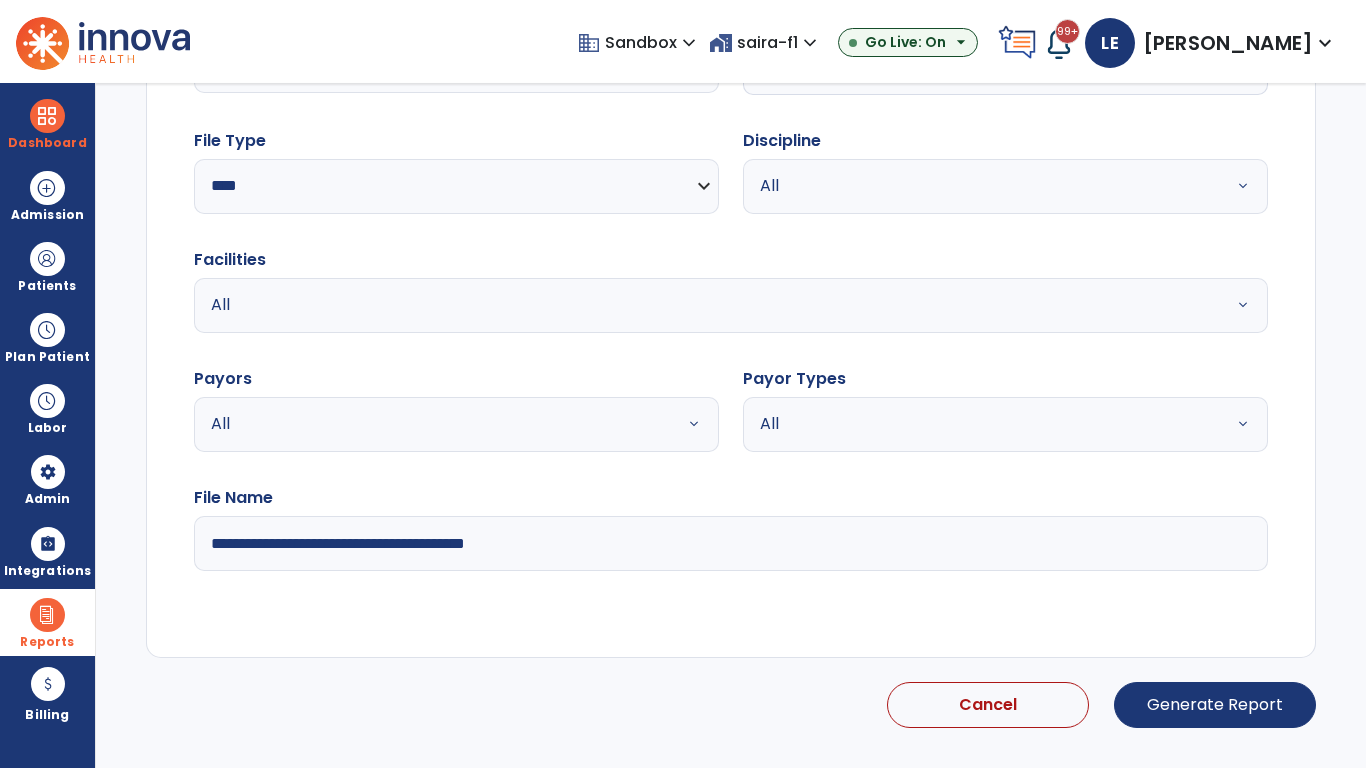 click on "********" at bounding box center (988, 66) 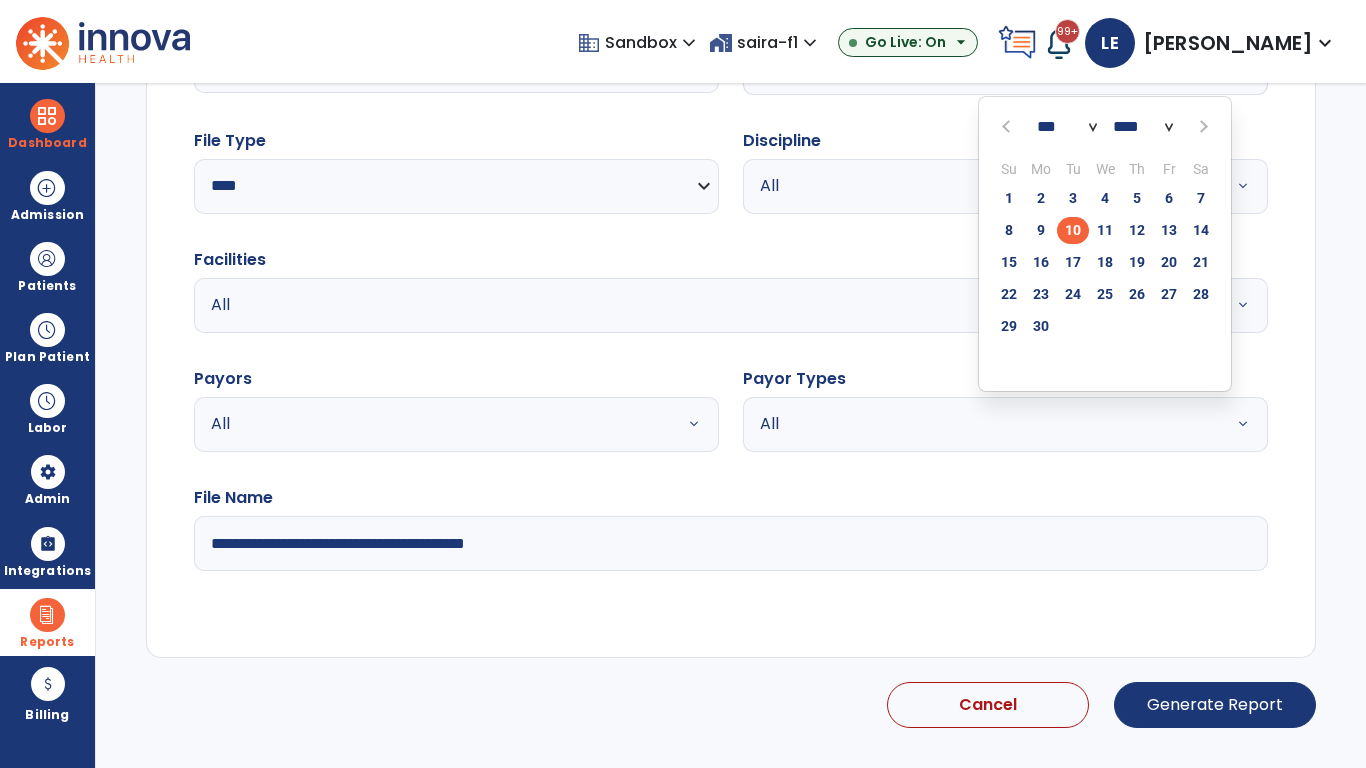 scroll, scrollTop: 222, scrollLeft: 0, axis: vertical 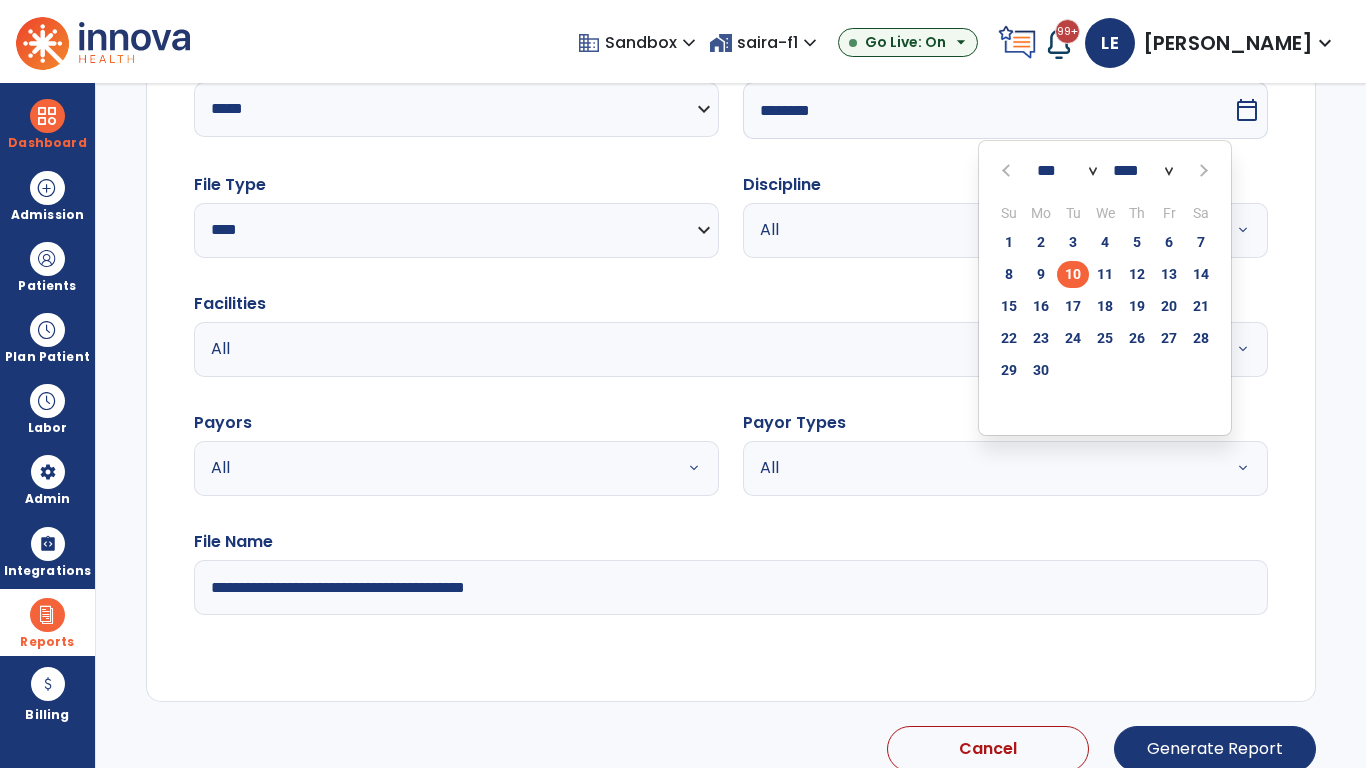 select on "****" 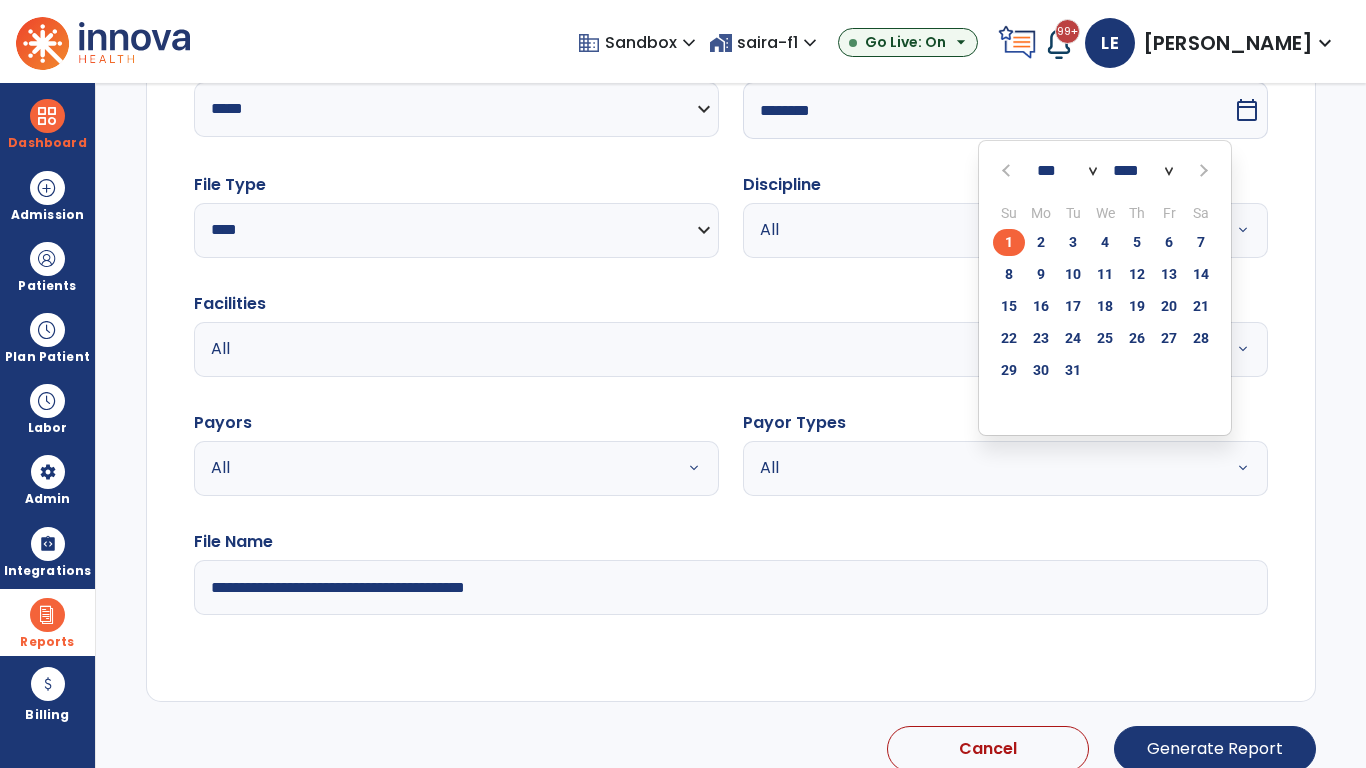 click on "1" at bounding box center [1009, 242] 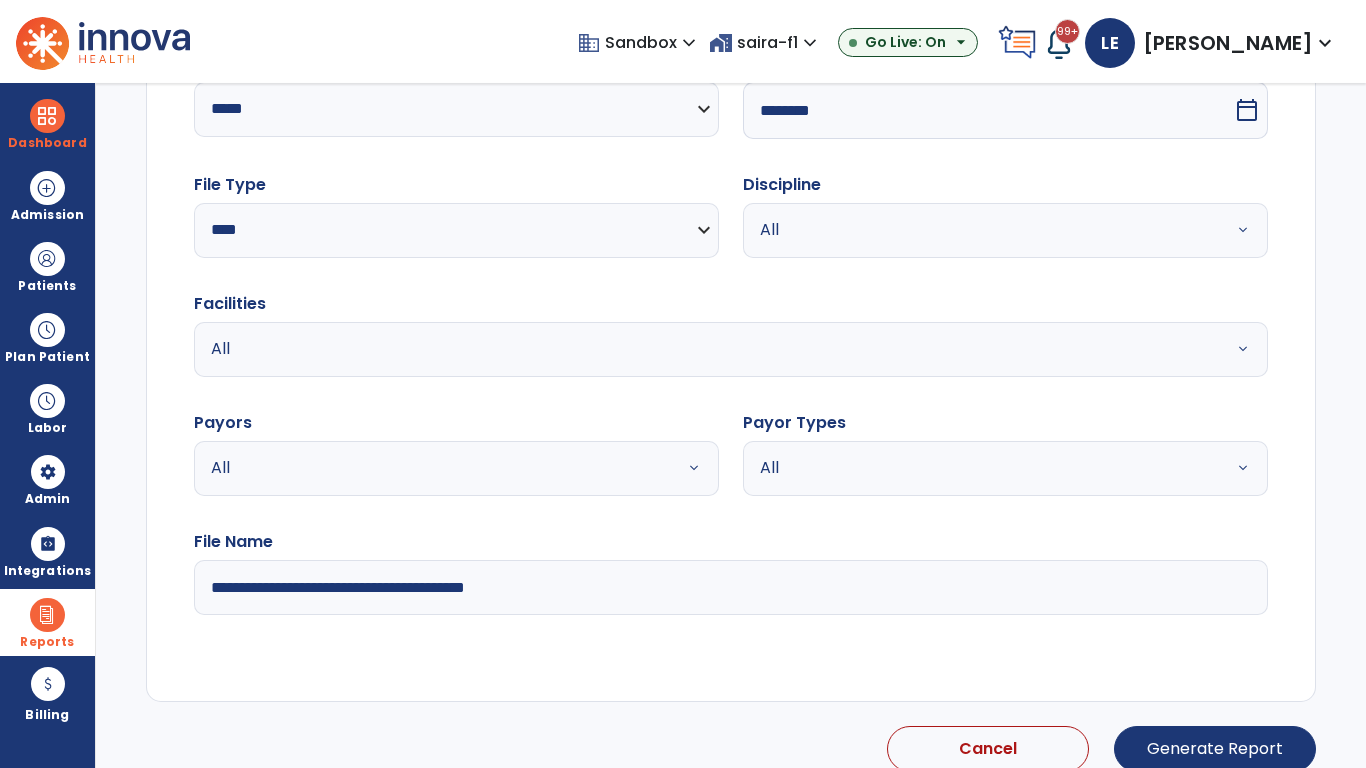 type 